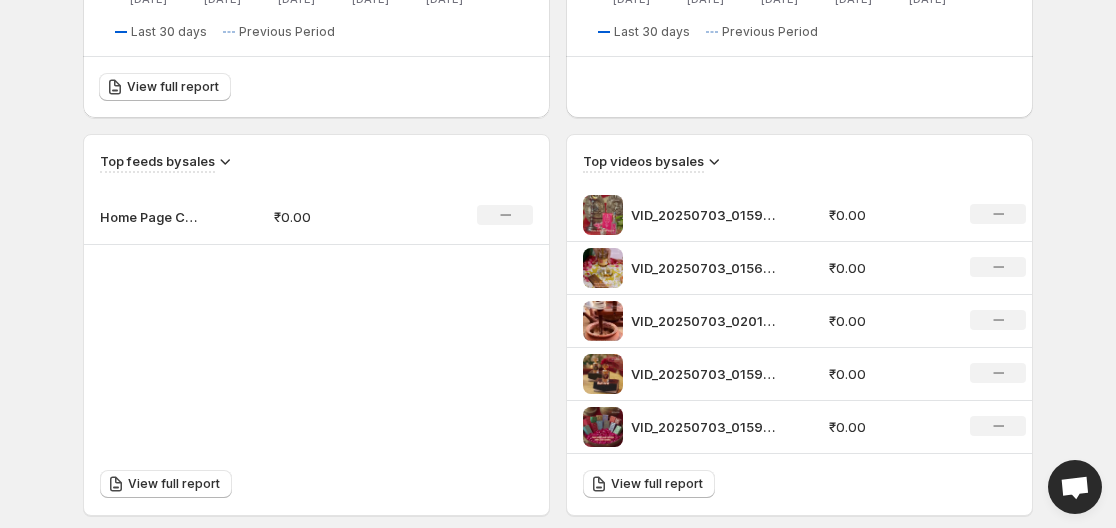 scroll, scrollTop: 533, scrollLeft: 0, axis: vertical 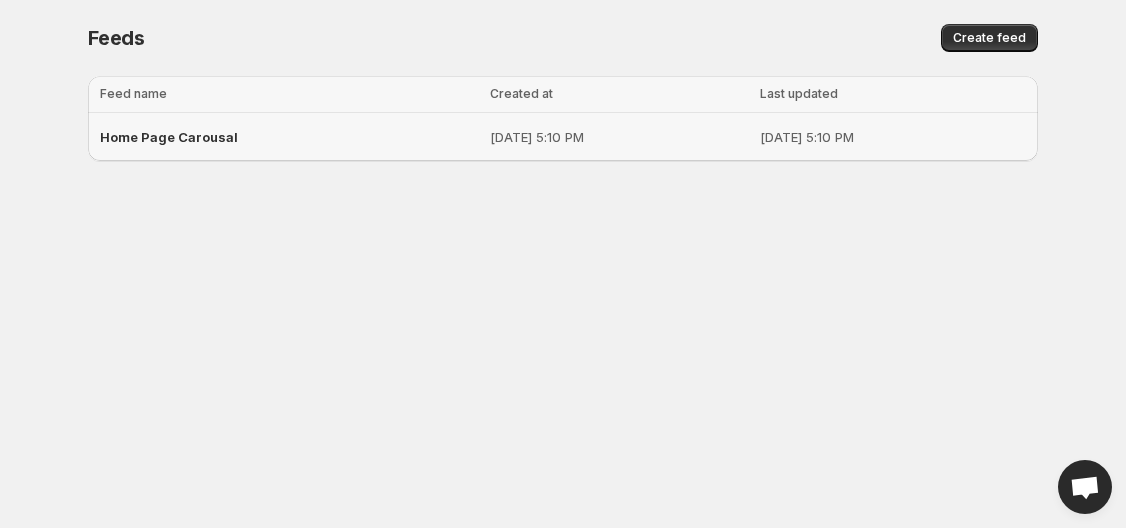 click on "Home Page Carousal" at bounding box center [289, 137] 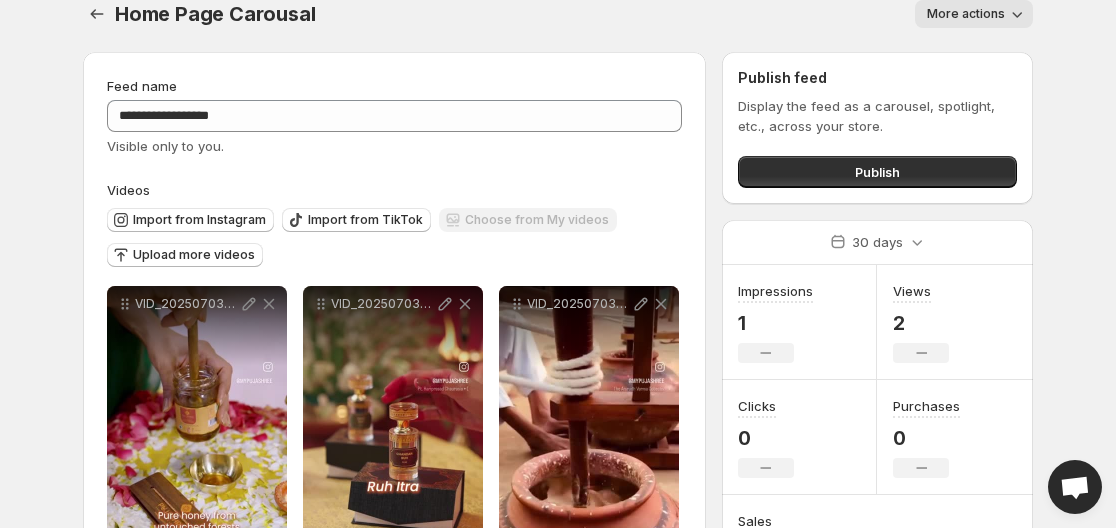 scroll, scrollTop: 0, scrollLeft: 0, axis: both 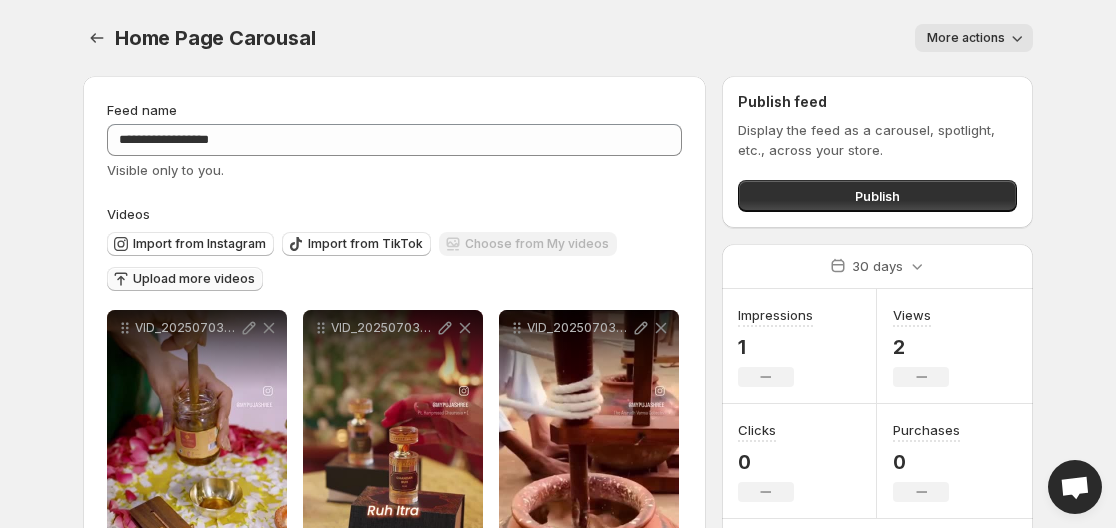 click on "Upload more videos" at bounding box center [185, 279] 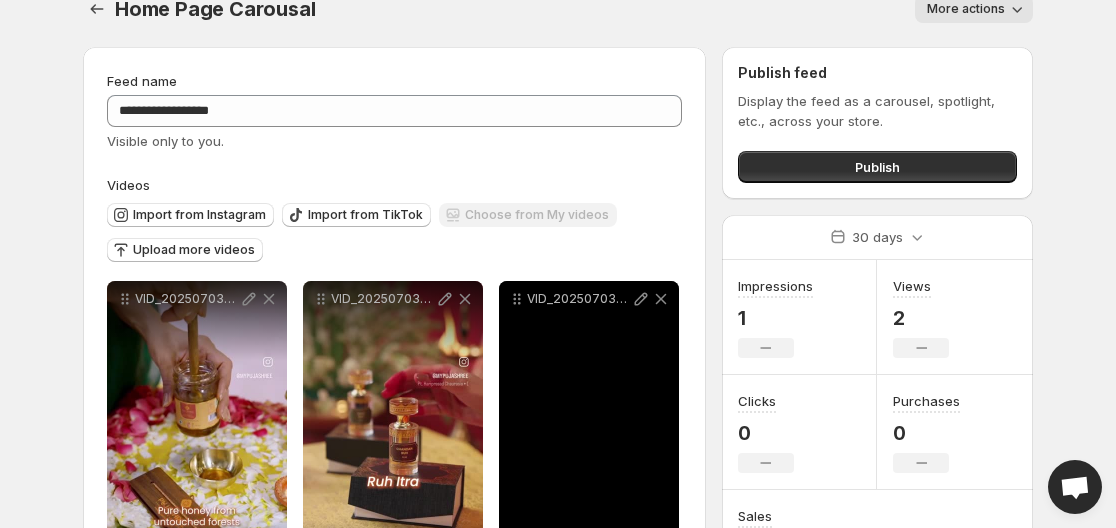 scroll, scrollTop: 0, scrollLeft: 0, axis: both 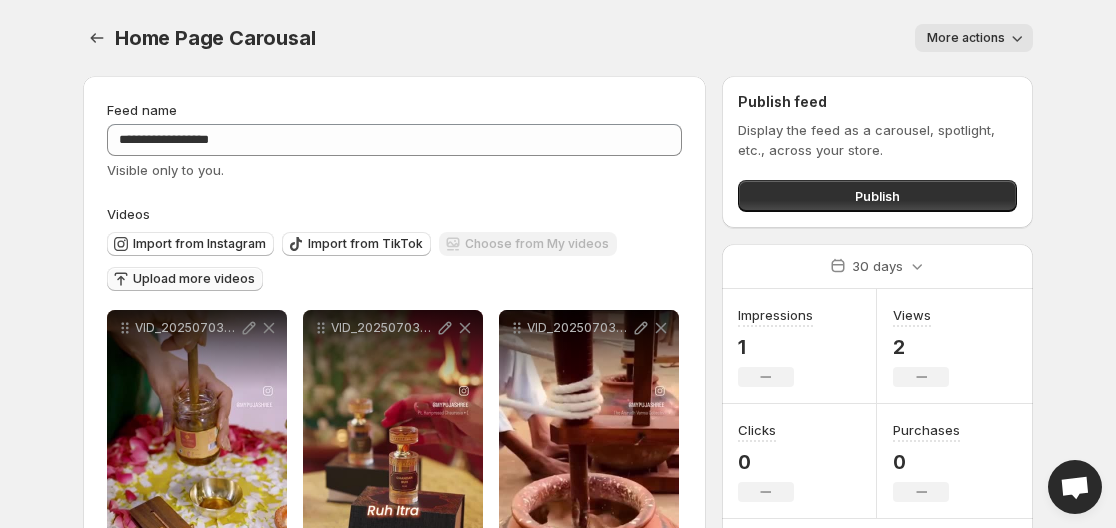 click on "Upload more videos" at bounding box center (194, 279) 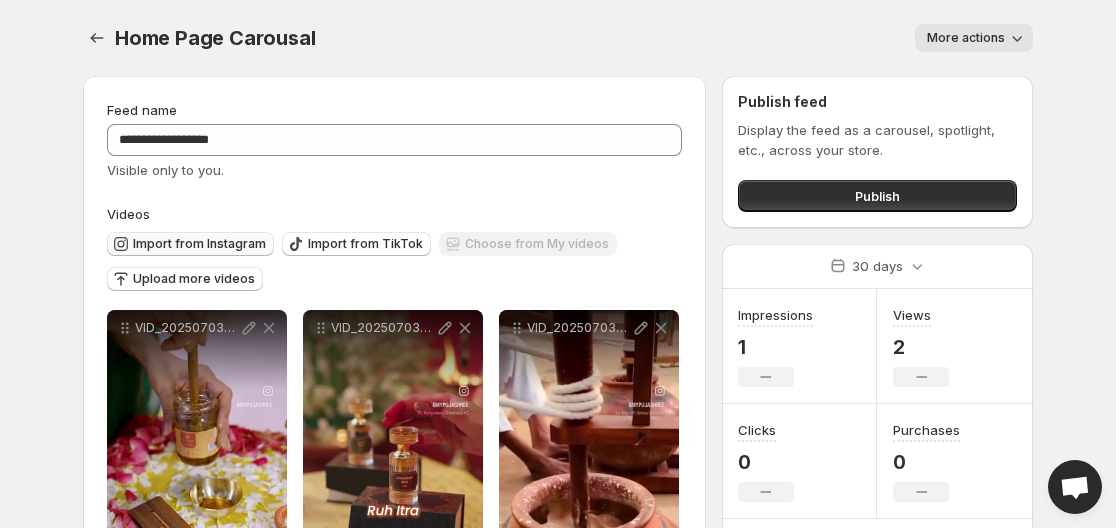 click on "Import from Instagram" at bounding box center (199, 244) 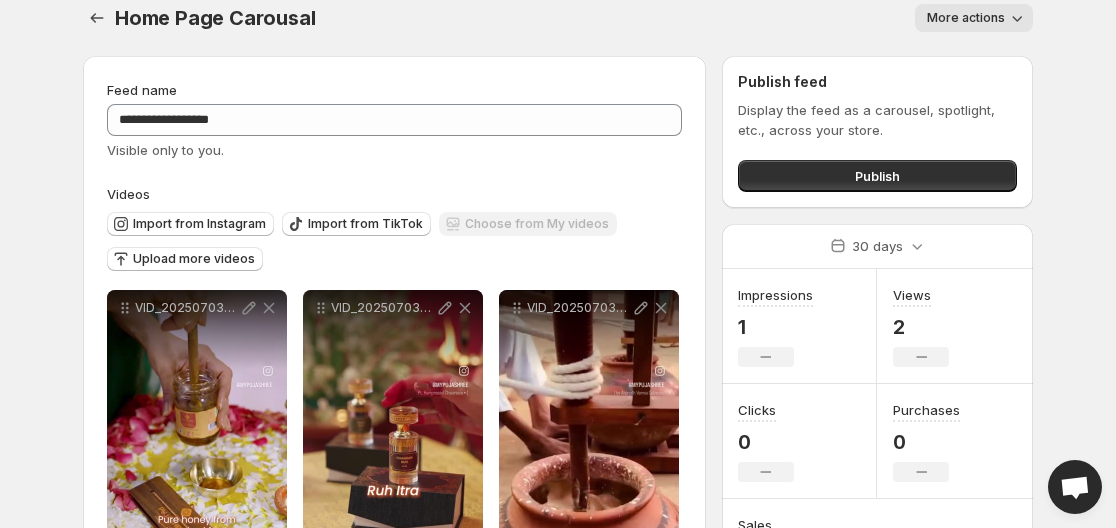 scroll, scrollTop: 0, scrollLeft: 0, axis: both 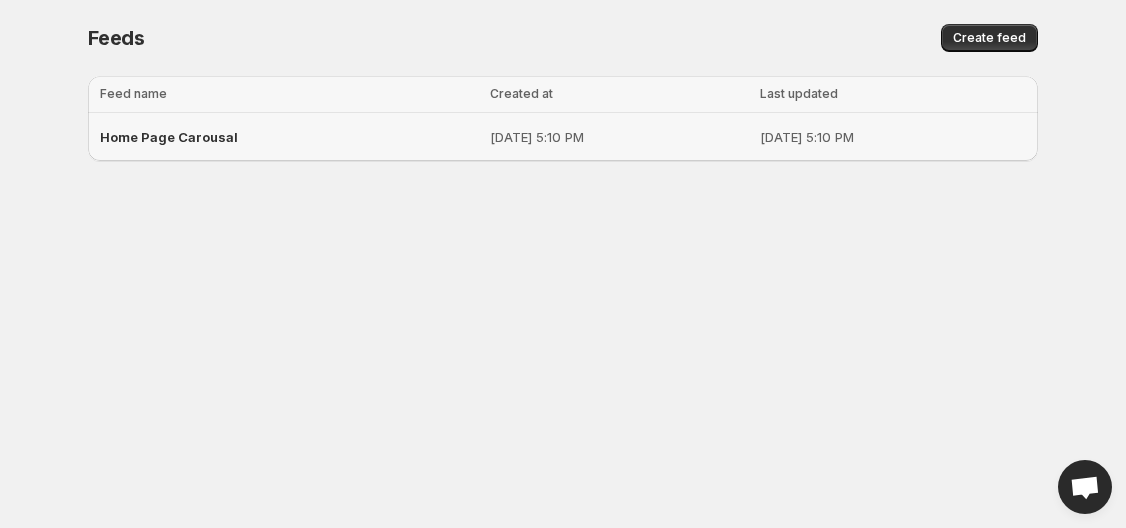 click on "Home Page Carousal" at bounding box center [289, 137] 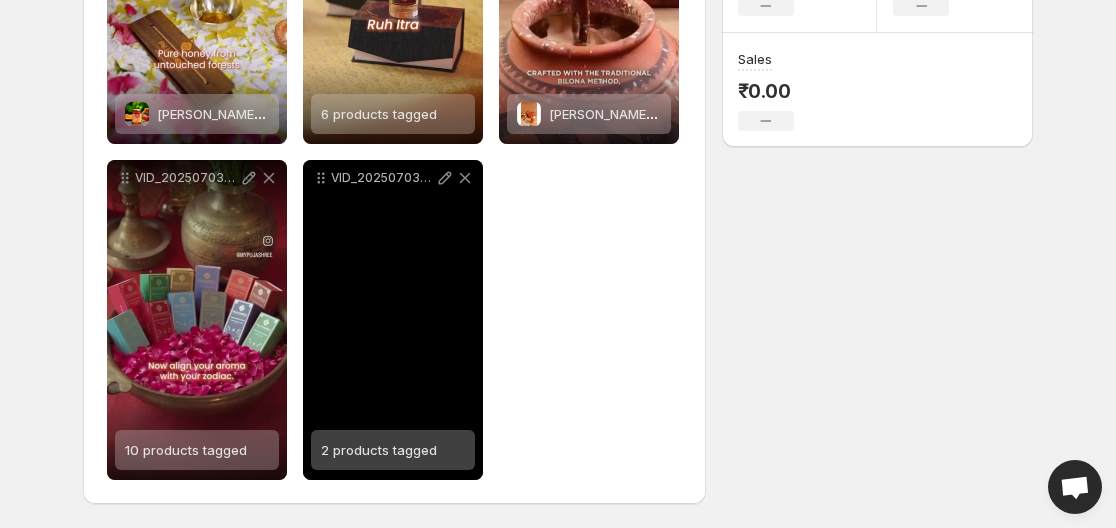 scroll, scrollTop: 0, scrollLeft: 0, axis: both 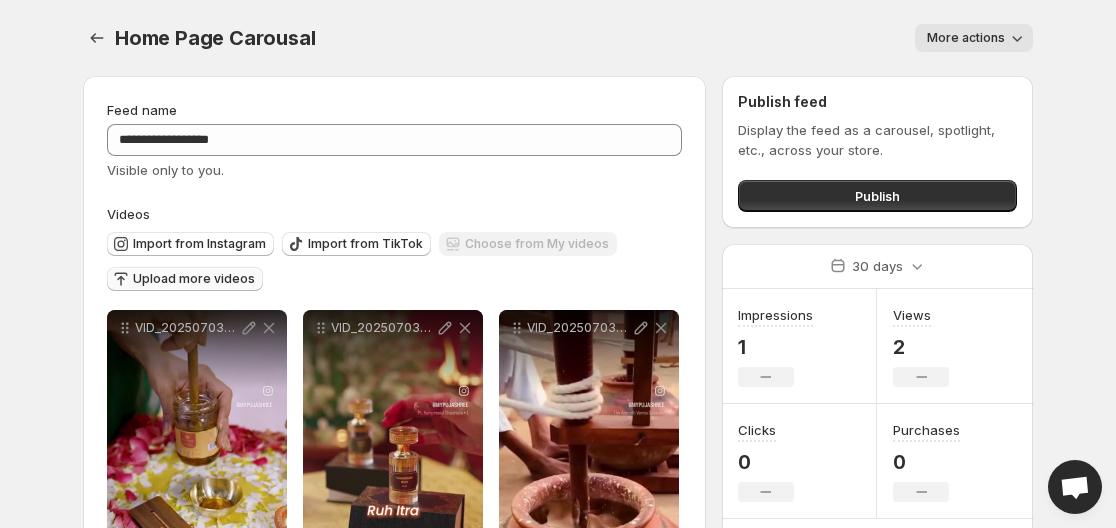 click on "Upload more videos" at bounding box center (194, 279) 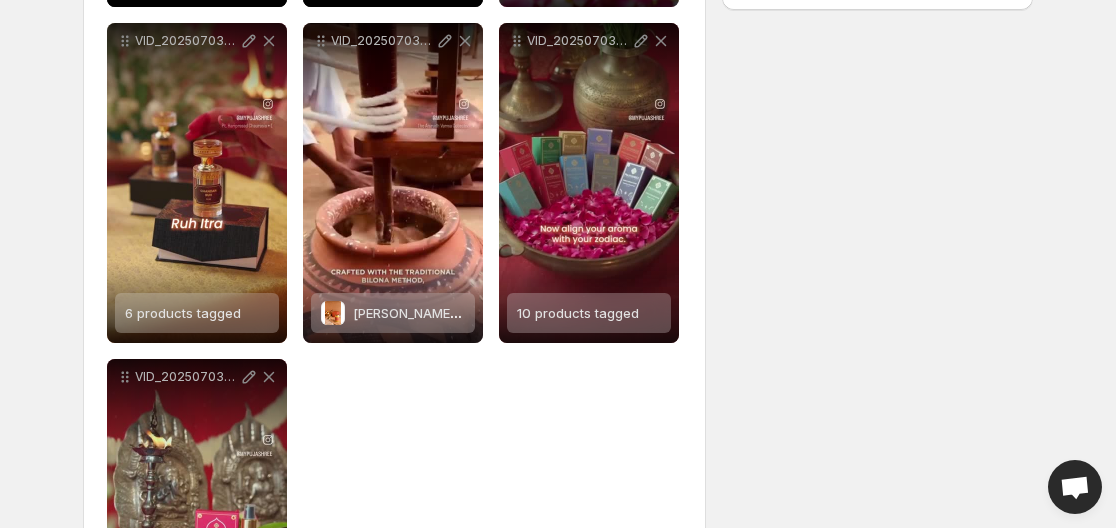 scroll, scrollTop: 800, scrollLeft: 0, axis: vertical 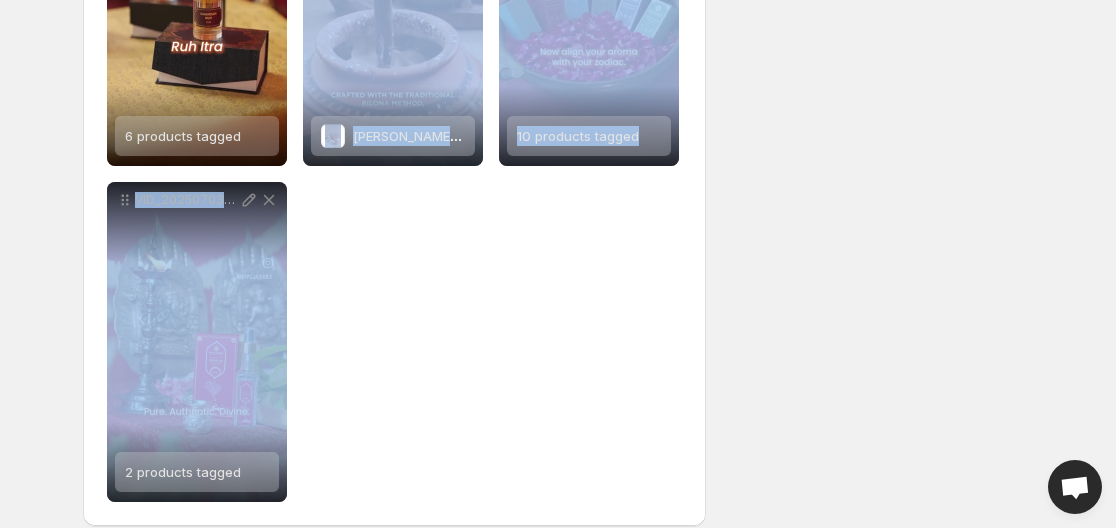 drag, startPoint x: 263, startPoint y: 286, endPoint x: 359, endPoint y: 241, distance: 106.02358 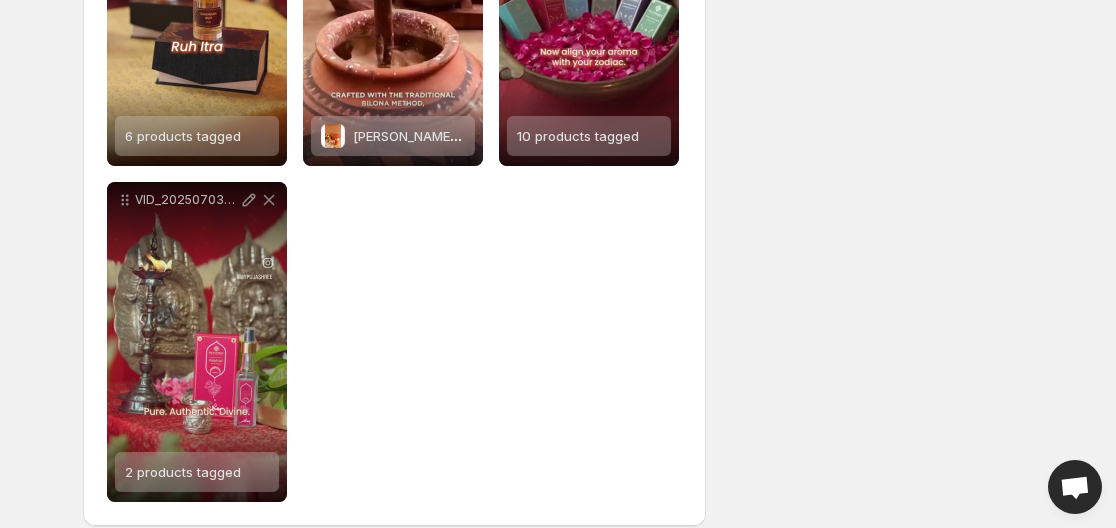 scroll, scrollTop: 533, scrollLeft: 0, axis: vertical 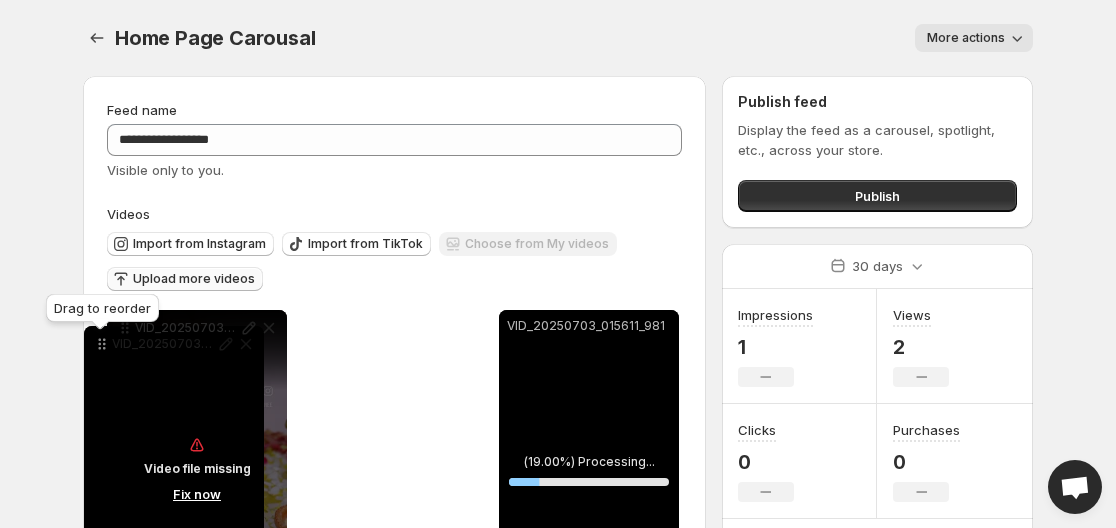 drag, startPoint x: 128, startPoint y: 468, endPoint x: 109, endPoint y: 342, distance: 127.424484 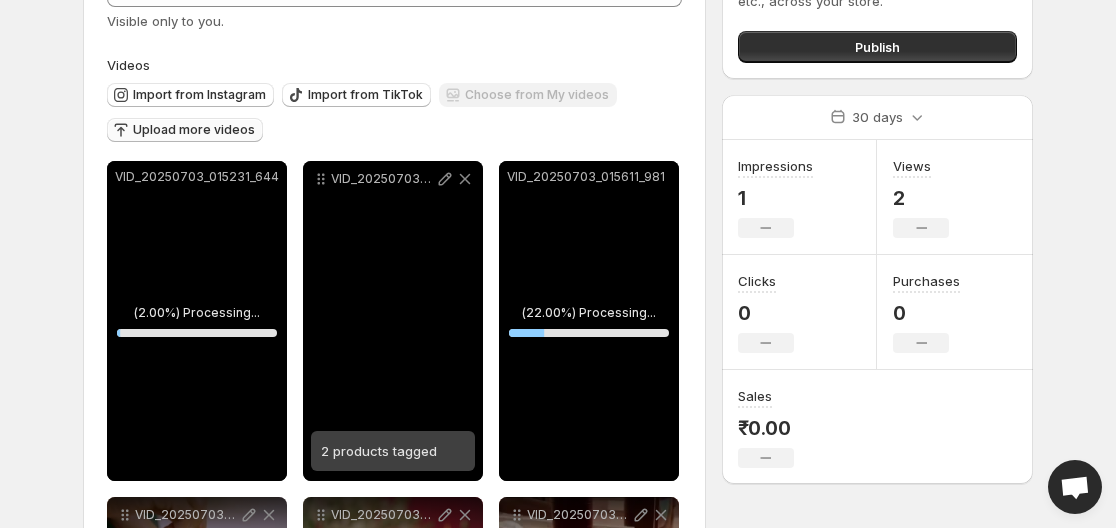 scroll, scrollTop: 267, scrollLeft: 0, axis: vertical 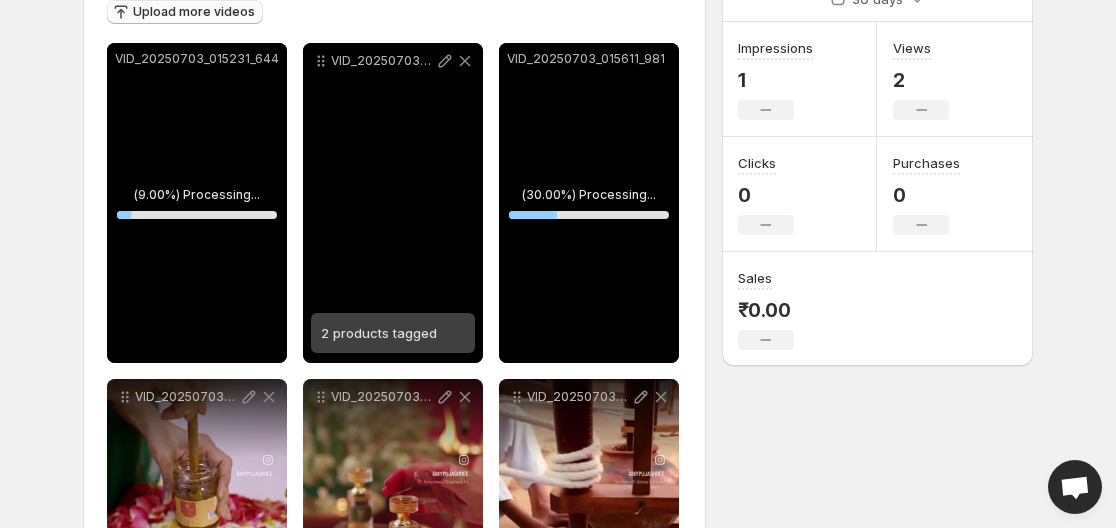 click on "VID_20250703_015922_012" at bounding box center [393, 61] 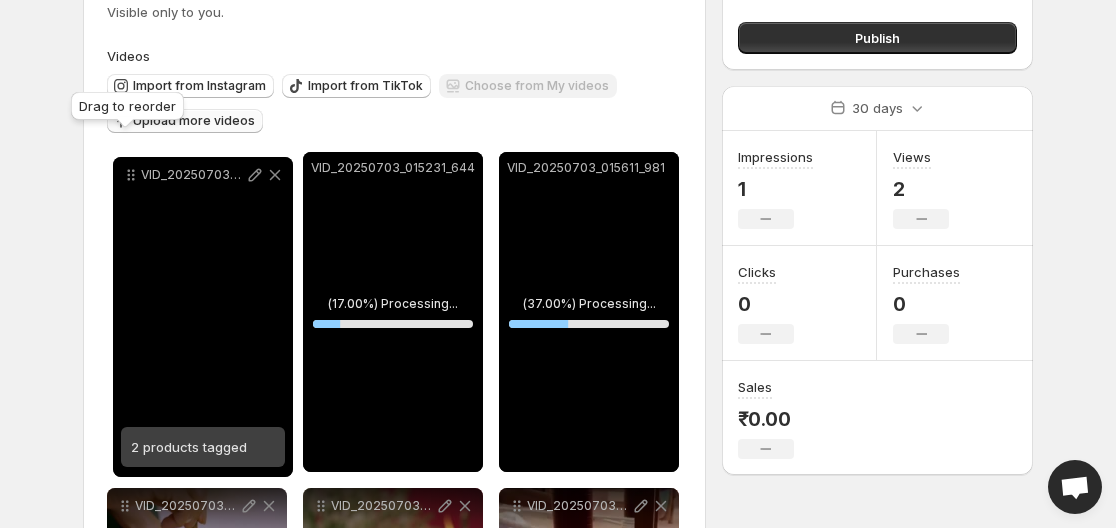 drag, startPoint x: 325, startPoint y: 64, endPoint x: 135, endPoint y: 178, distance: 221.57617 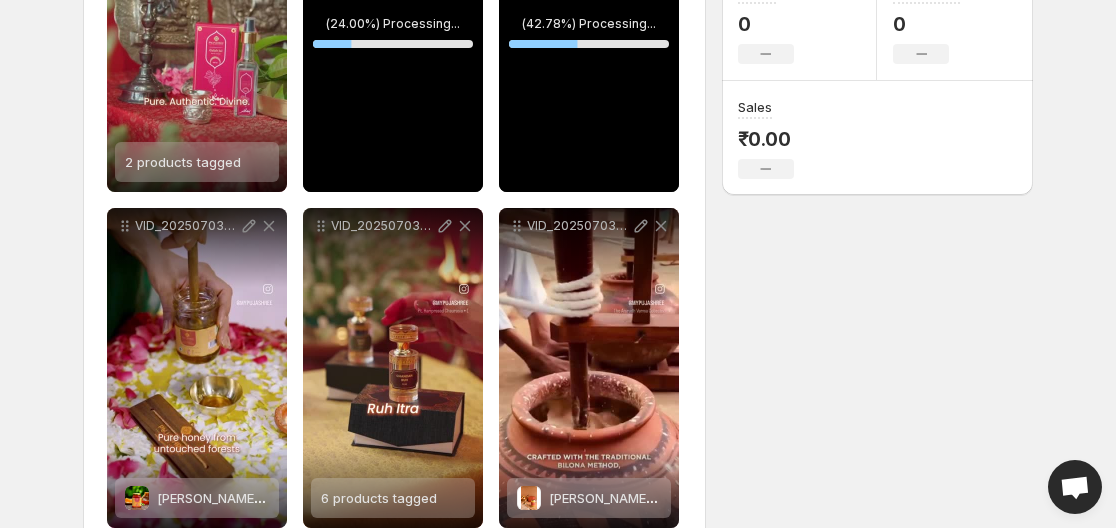 scroll, scrollTop: 425, scrollLeft: 0, axis: vertical 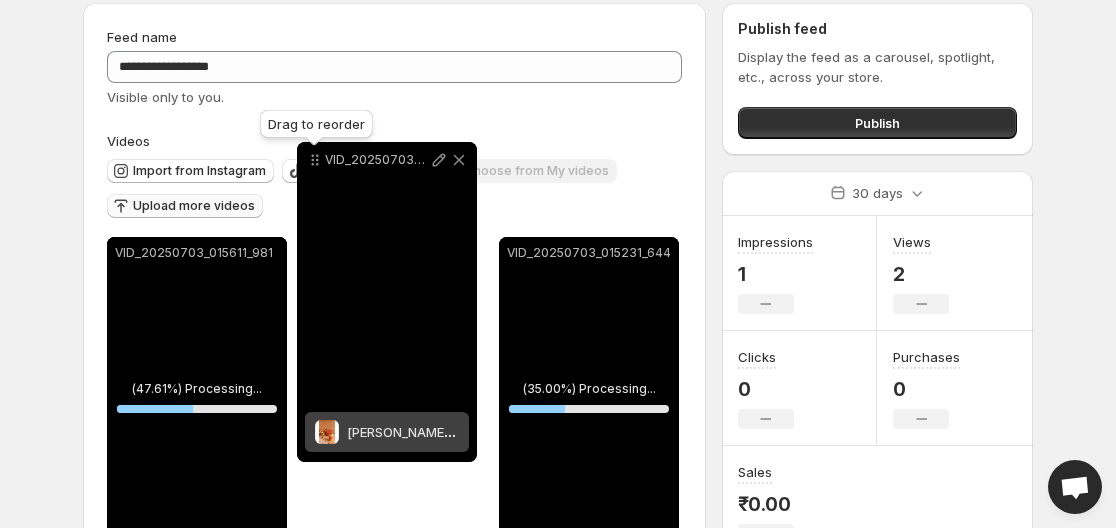 drag, startPoint x: 522, startPoint y: 243, endPoint x: 321, endPoint y: 93, distance: 250.80072 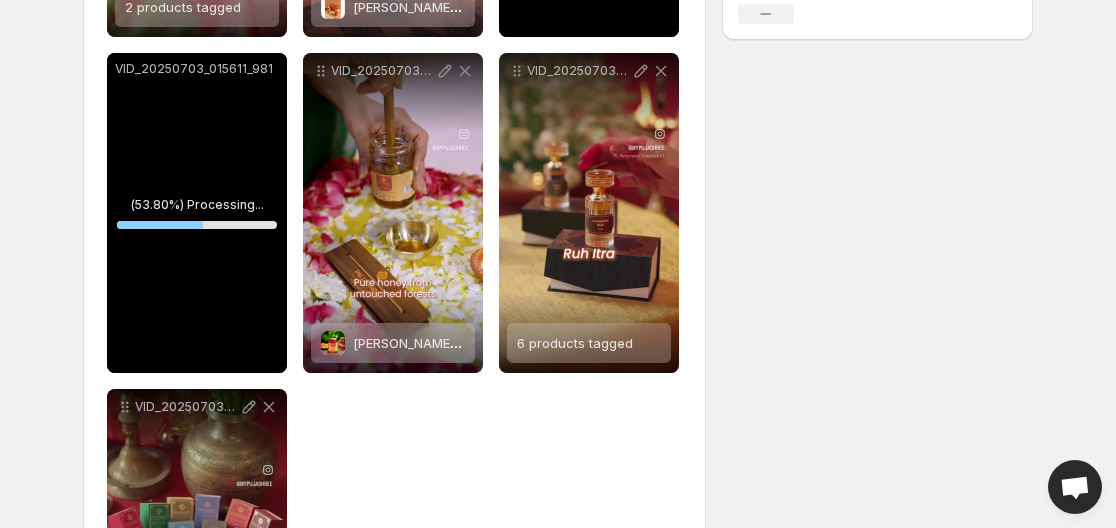 scroll, scrollTop: 555, scrollLeft: 0, axis: vertical 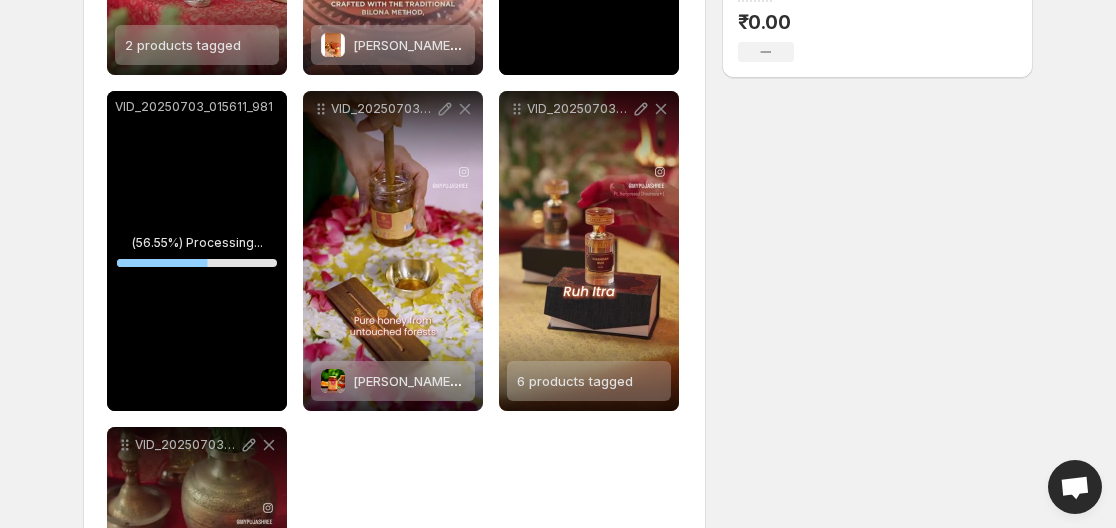 drag, startPoint x: 41, startPoint y: 268, endPoint x: 65, endPoint y: 250, distance: 30 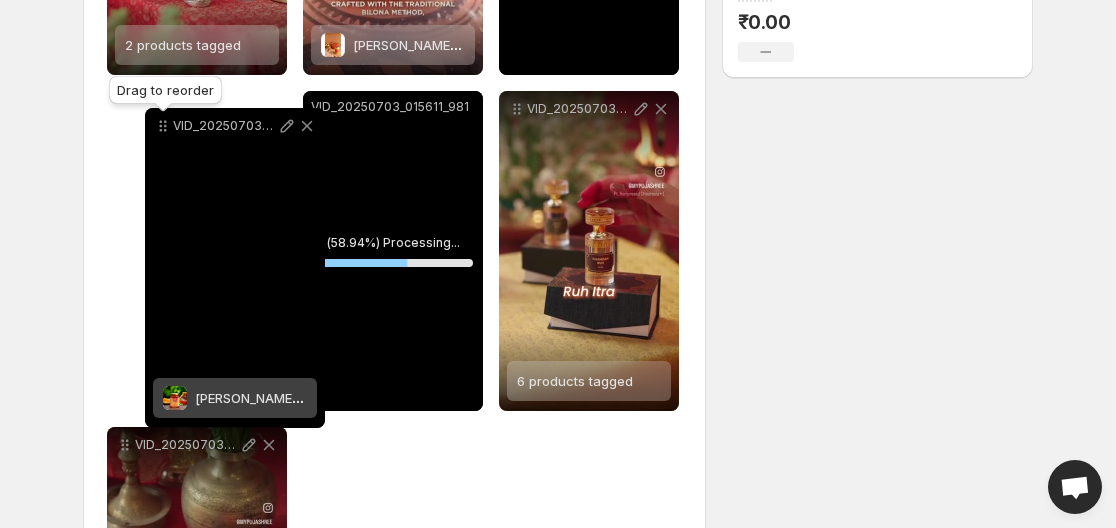 drag, startPoint x: 322, startPoint y: 117, endPoint x: 160, endPoint y: 135, distance: 162.99693 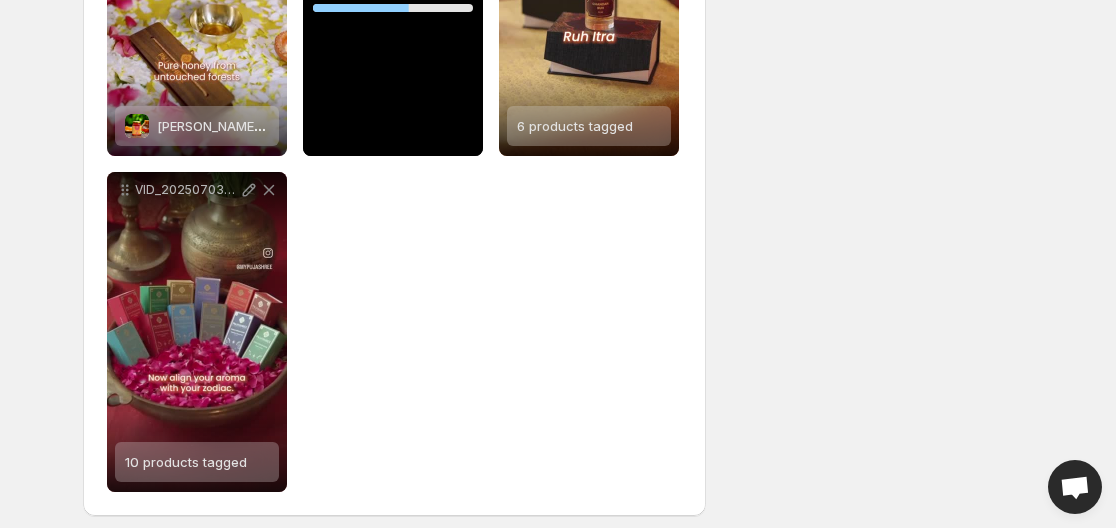 scroll, scrollTop: 822, scrollLeft: 0, axis: vertical 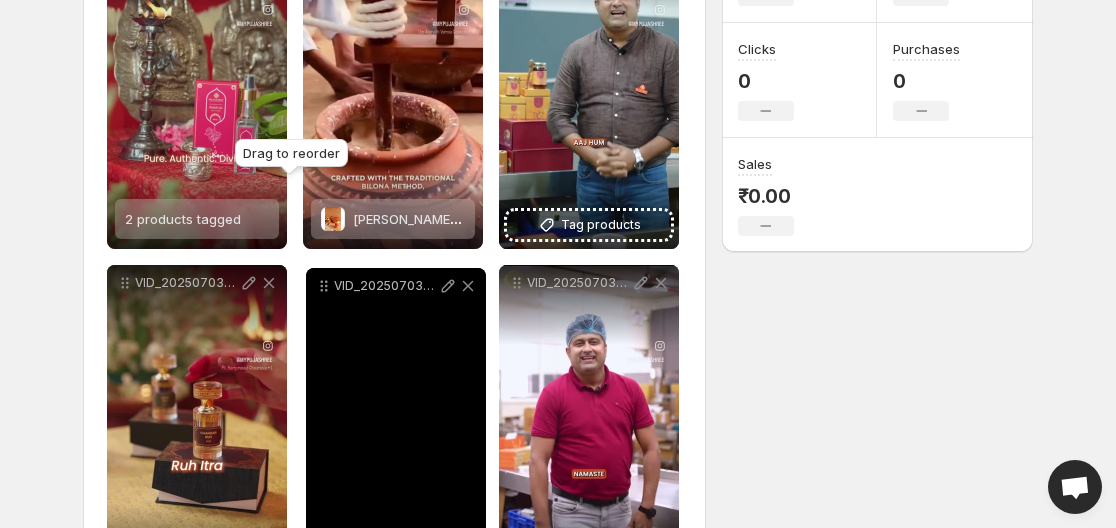 drag, startPoint x: 128, startPoint y: 180, endPoint x: 327, endPoint y: 284, distance: 224.53731 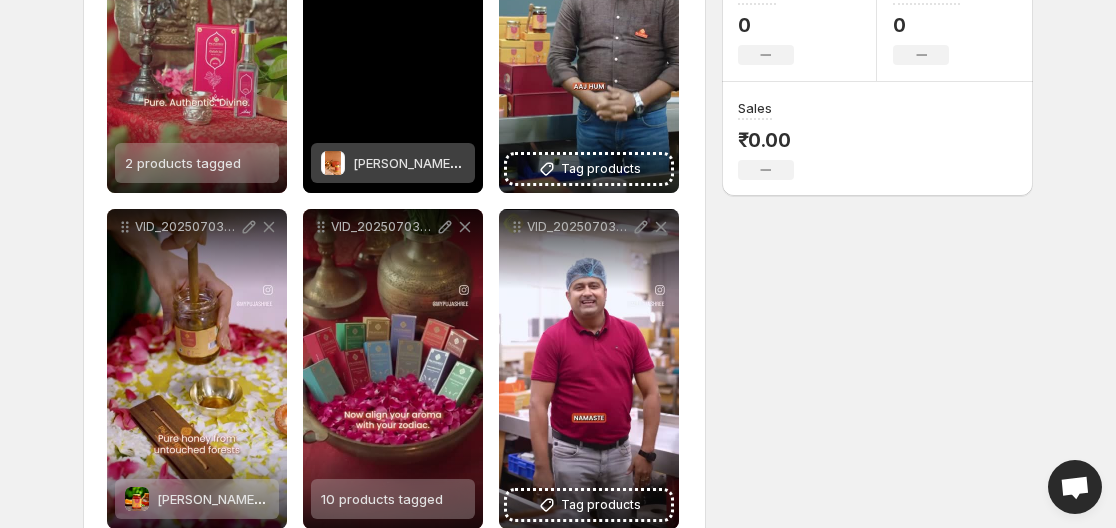 scroll, scrollTop: 822, scrollLeft: 0, axis: vertical 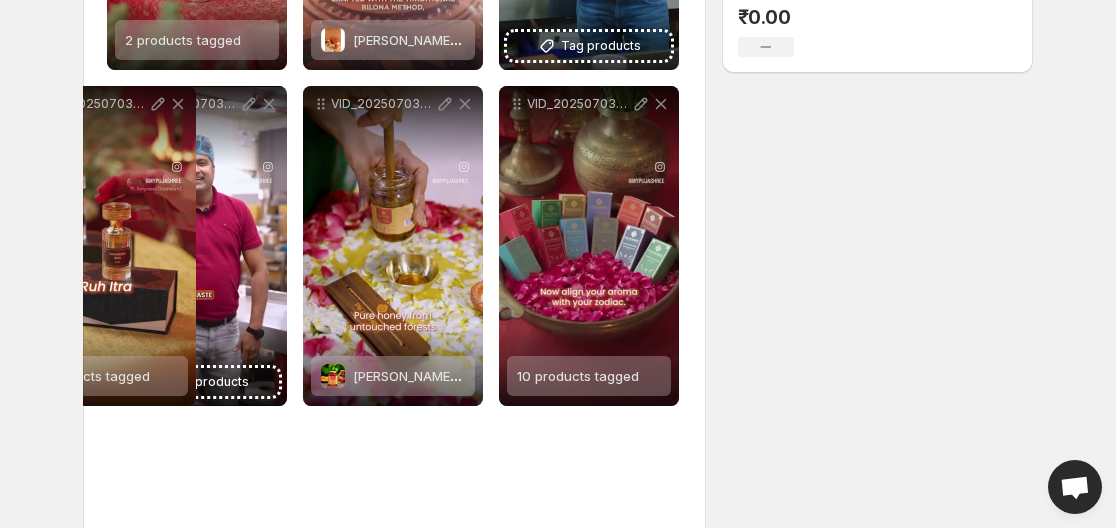 drag, startPoint x: 127, startPoint y: 183, endPoint x: 59, endPoint y: 151, distance: 75.153175 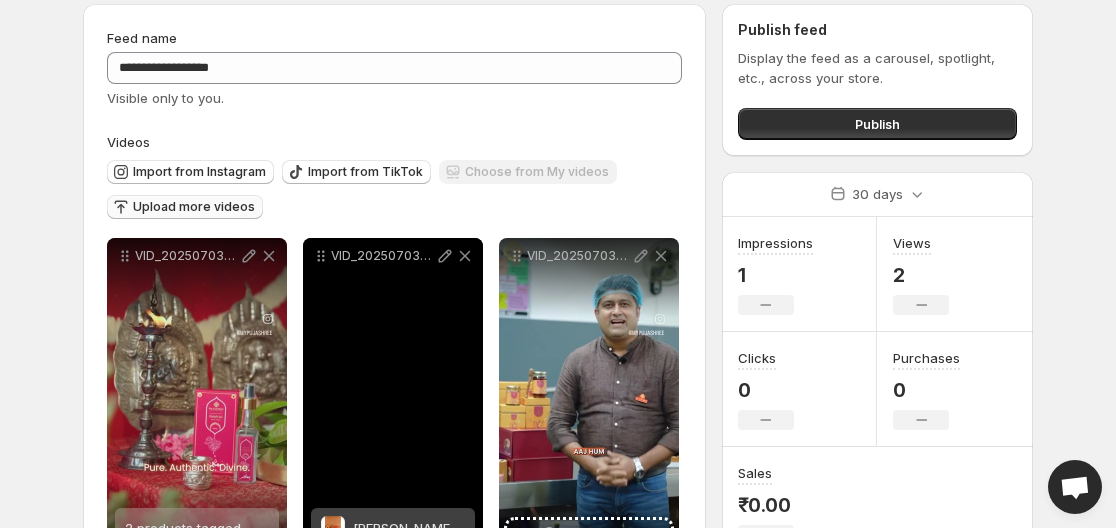 scroll, scrollTop: 0, scrollLeft: 0, axis: both 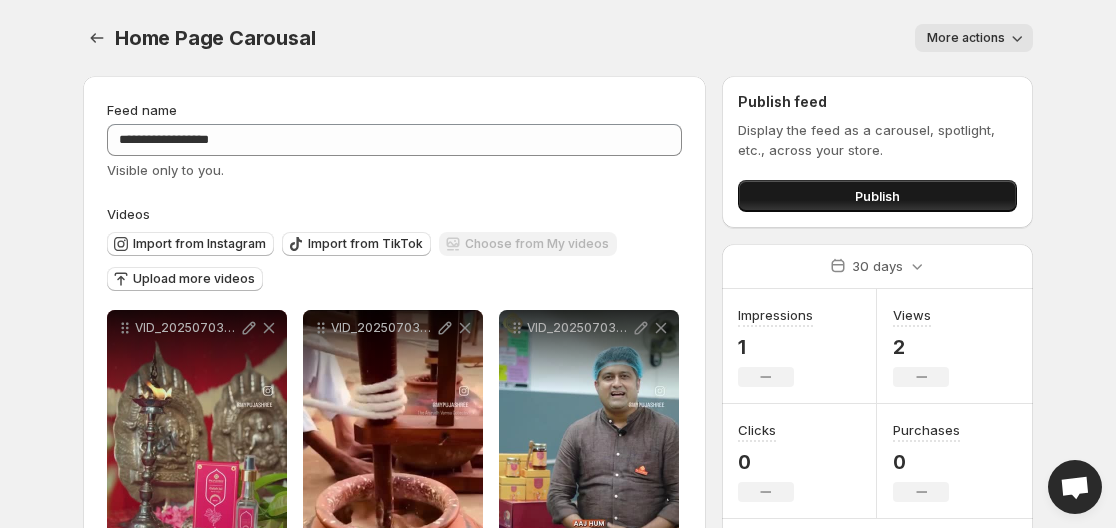 click on "Publish" at bounding box center (877, 196) 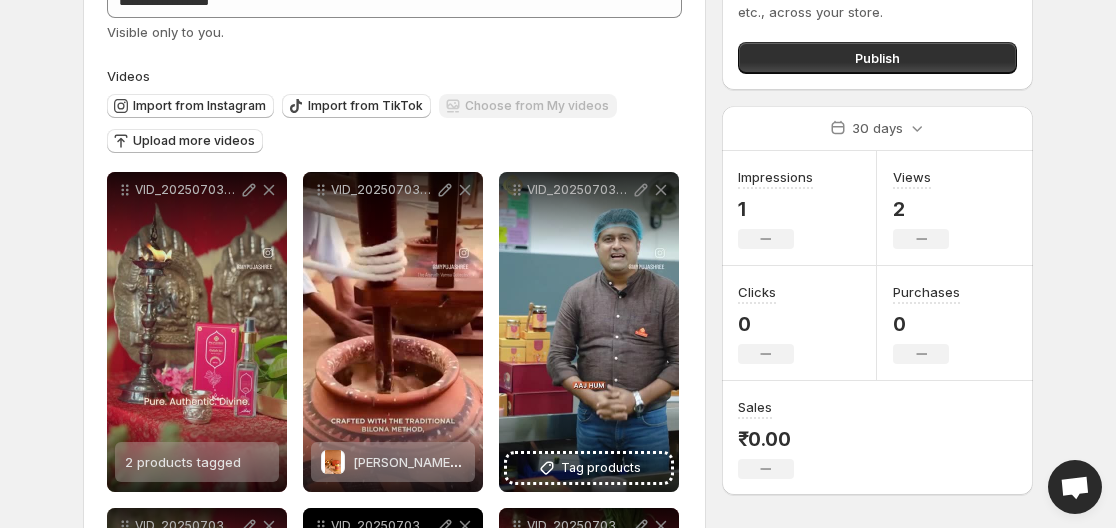 scroll, scrollTop: 0, scrollLeft: 0, axis: both 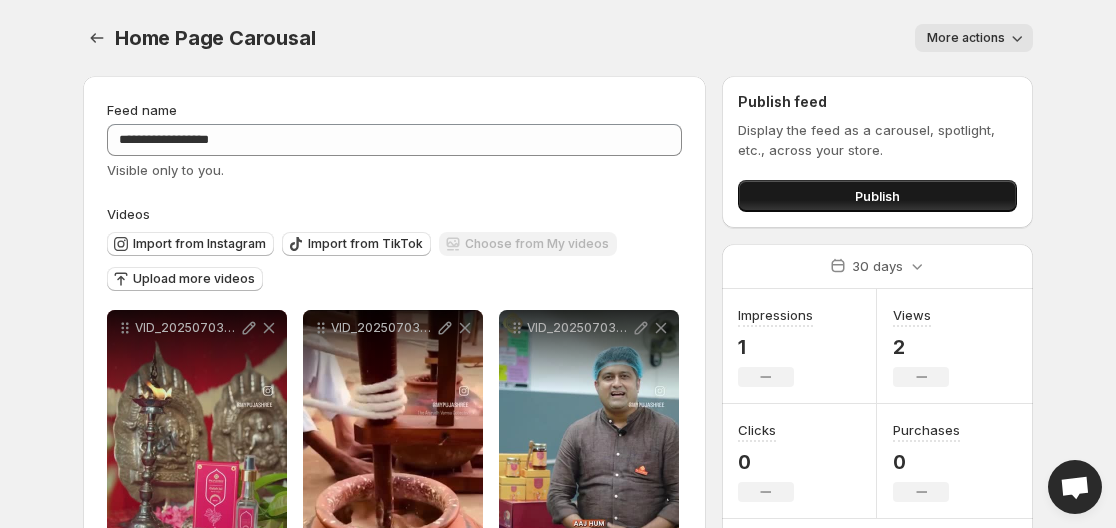 click on "Publish" at bounding box center (877, 196) 